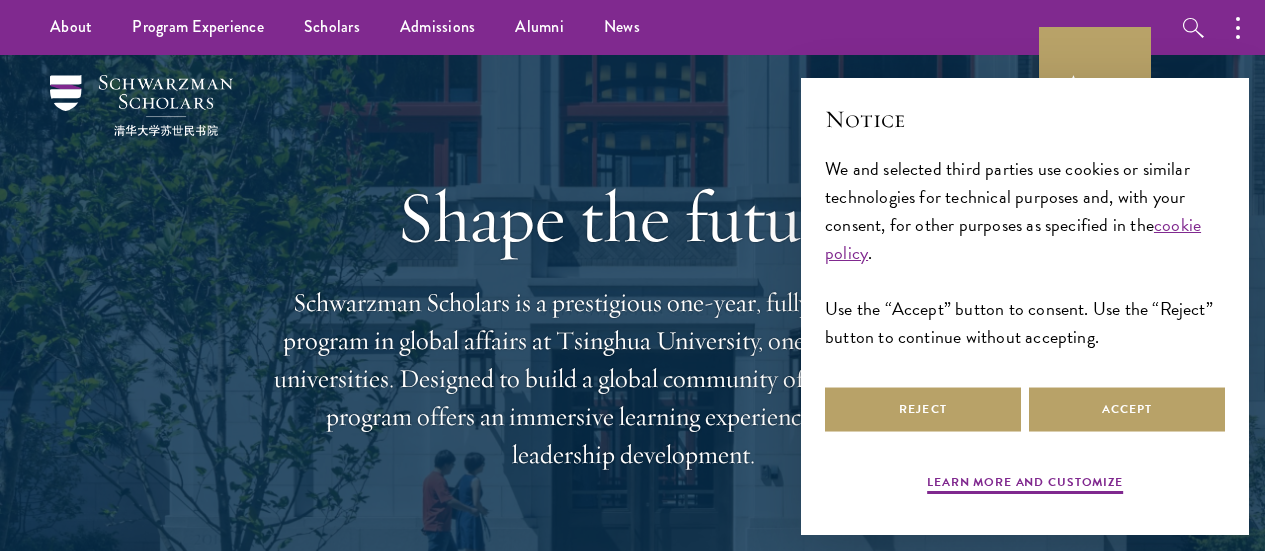 scroll, scrollTop: 0, scrollLeft: 0, axis: both 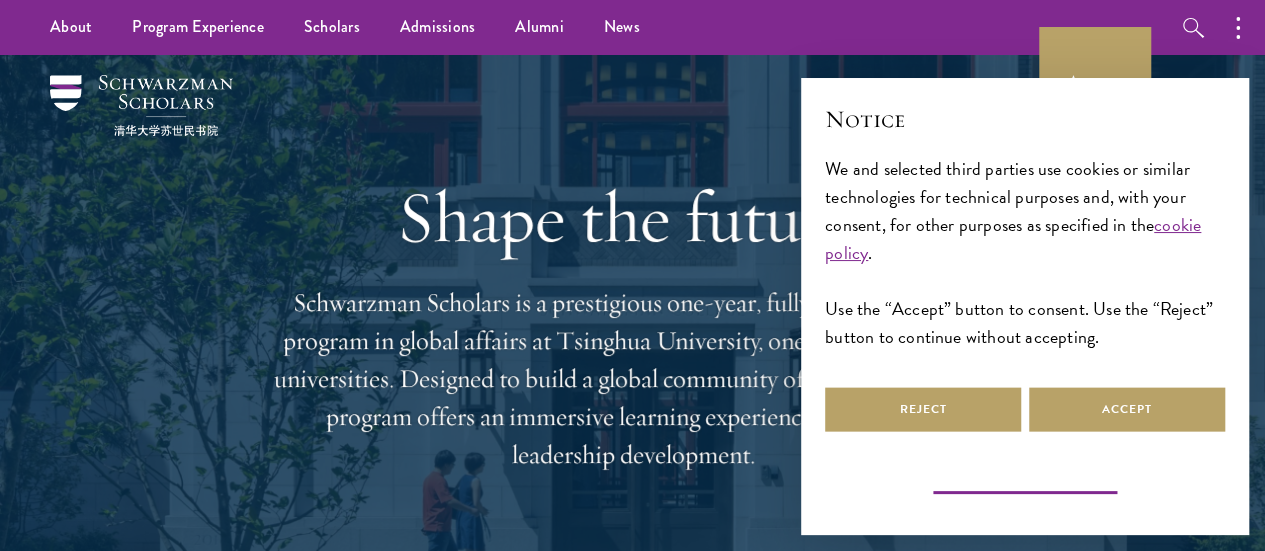 click on "Learn more and customize" at bounding box center [1025, 485] 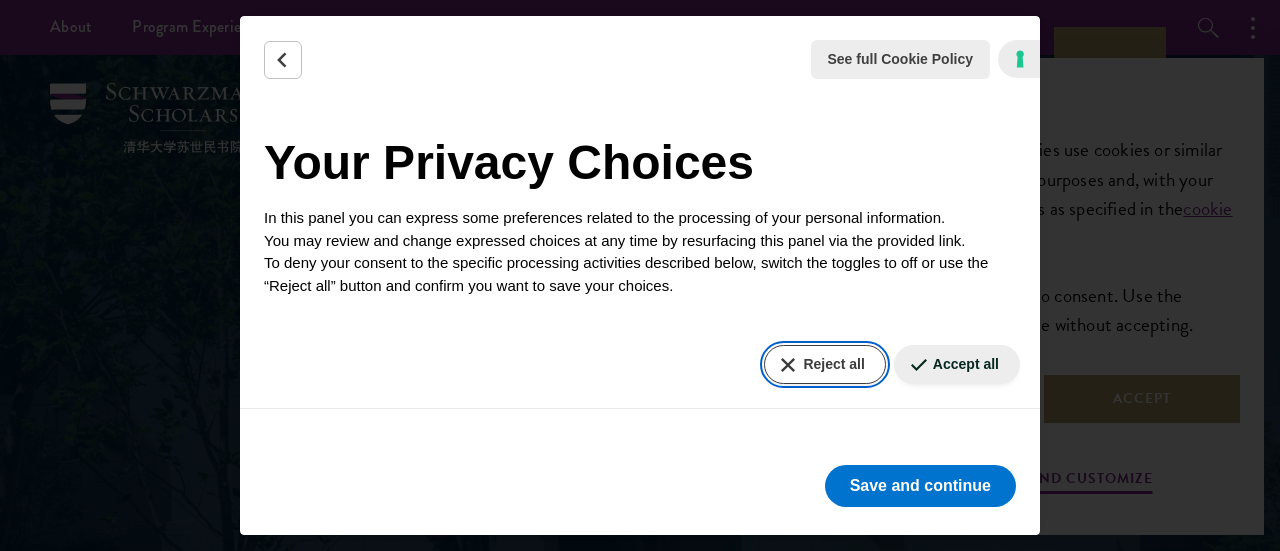 click on "Reject all" at bounding box center (824, 364) 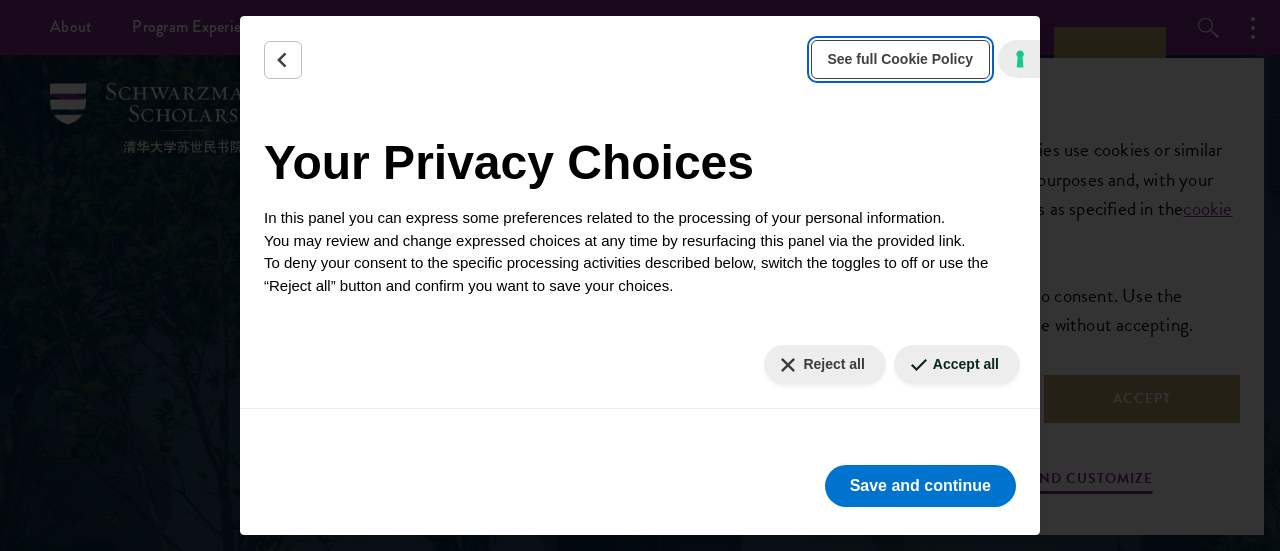 click on "See full Cookie Policy" at bounding box center (901, 59) 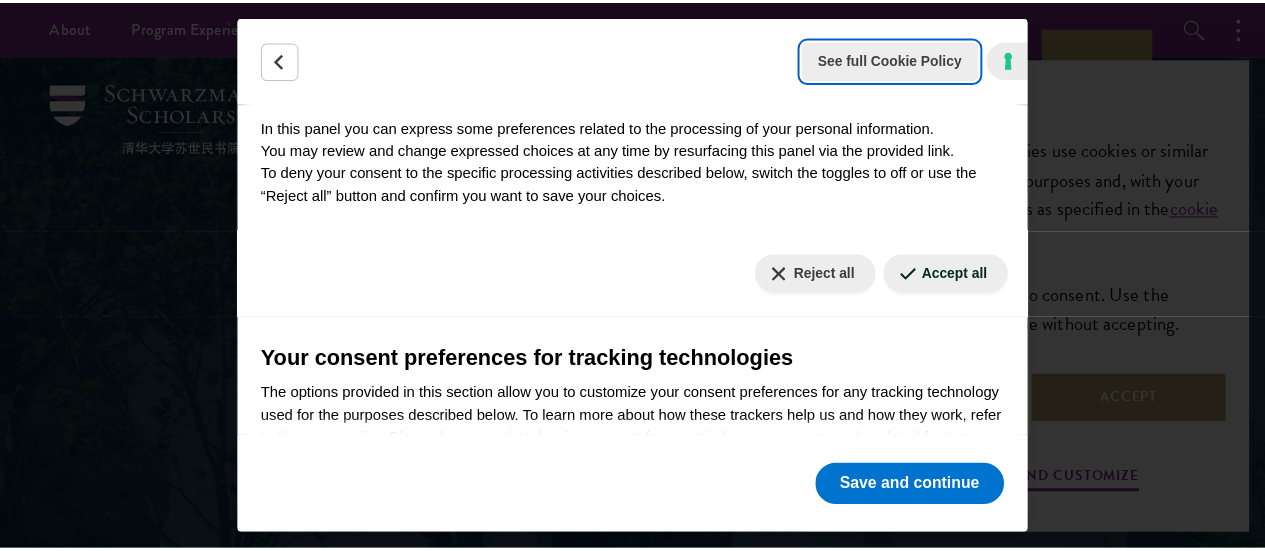 scroll, scrollTop: 104, scrollLeft: 0, axis: vertical 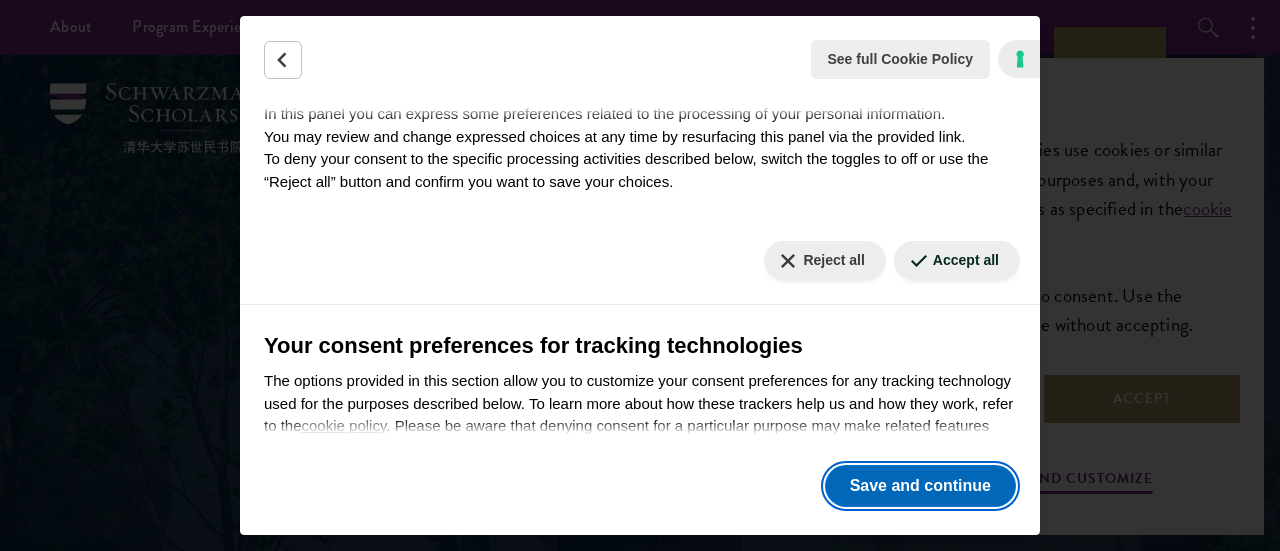 click on "Save and continue" at bounding box center (920, 486) 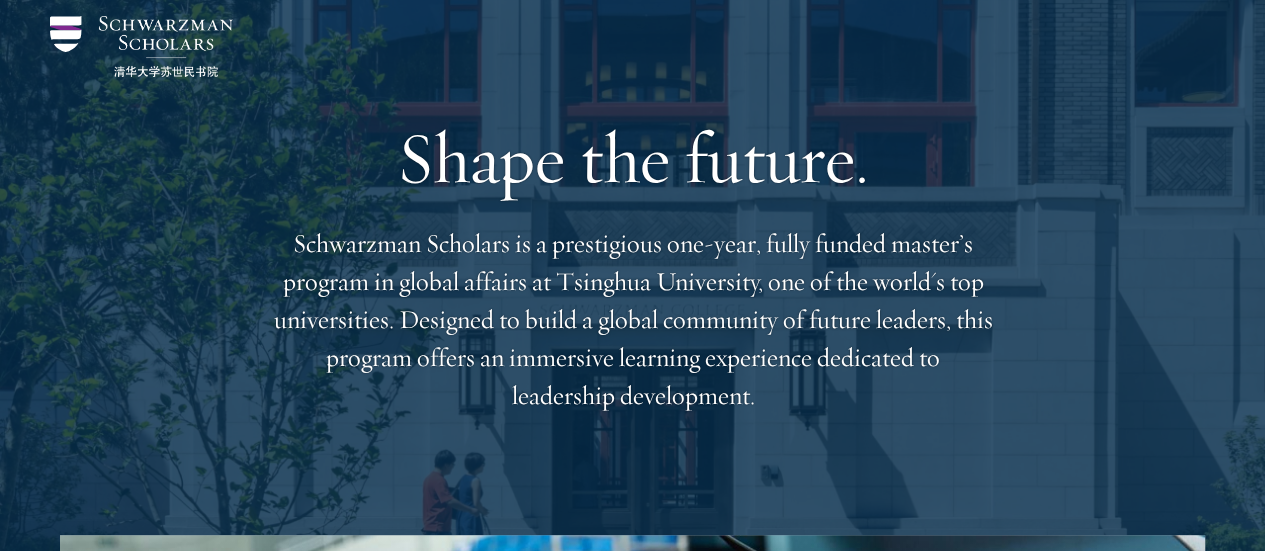 scroll, scrollTop: 0, scrollLeft: 0, axis: both 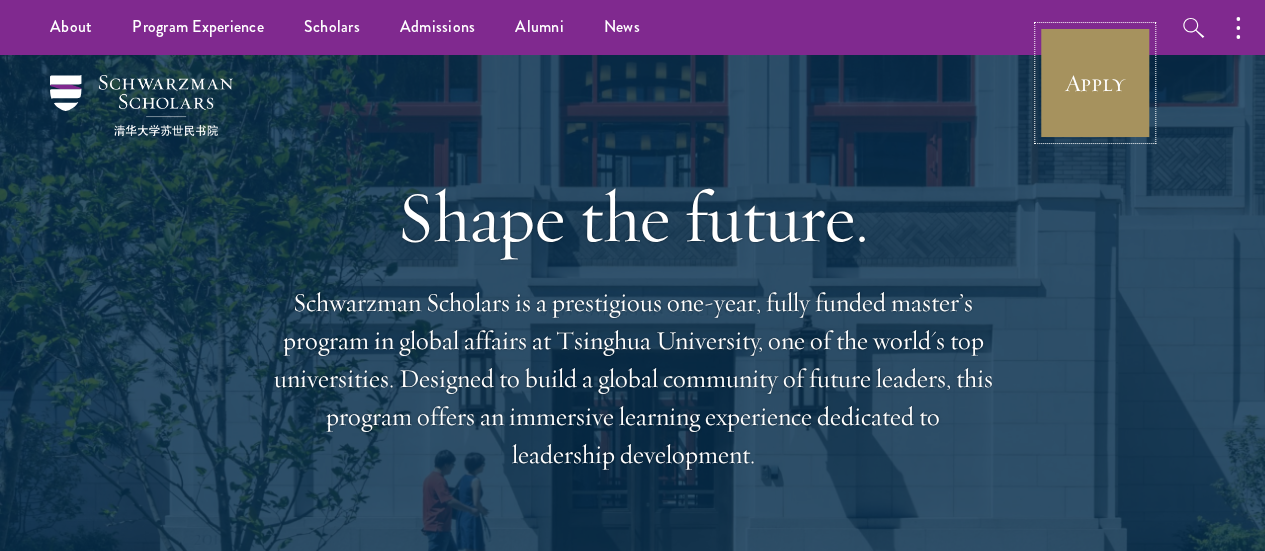 click on "Apply" at bounding box center [1095, 83] 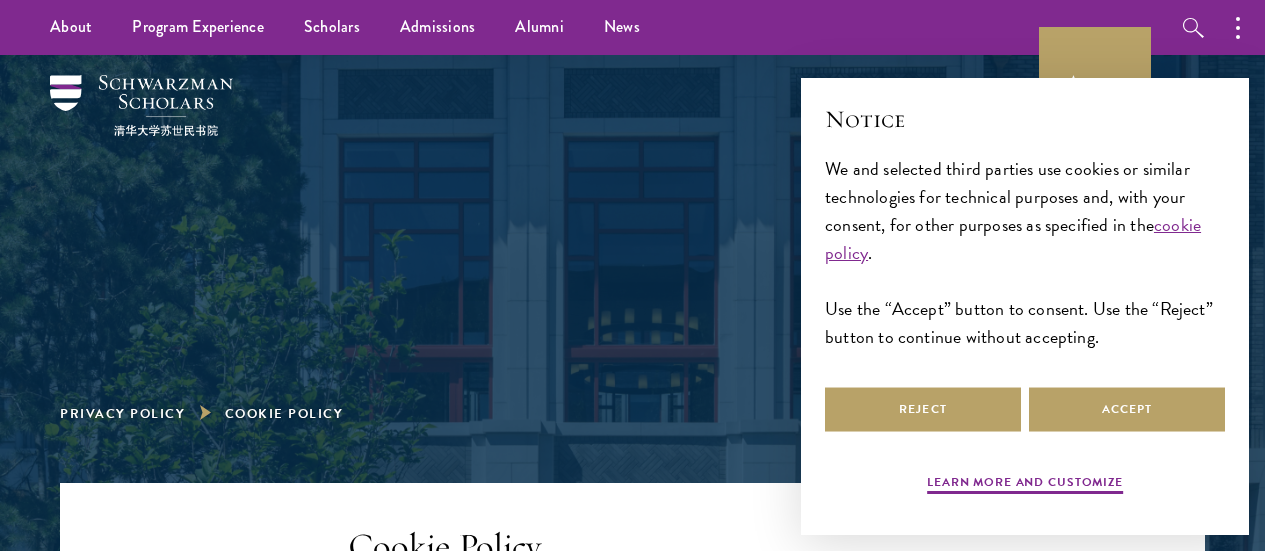 scroll, scrollTop: 0, scrollLeft: 0, axis: both 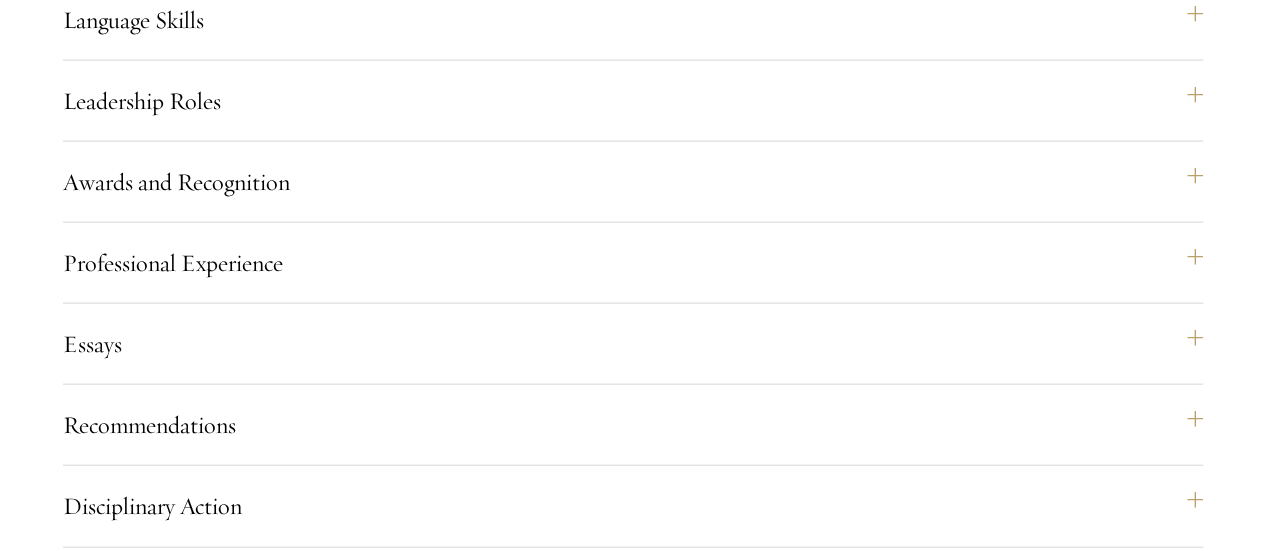 click on "Yes" at bounding box center [568, 1501] 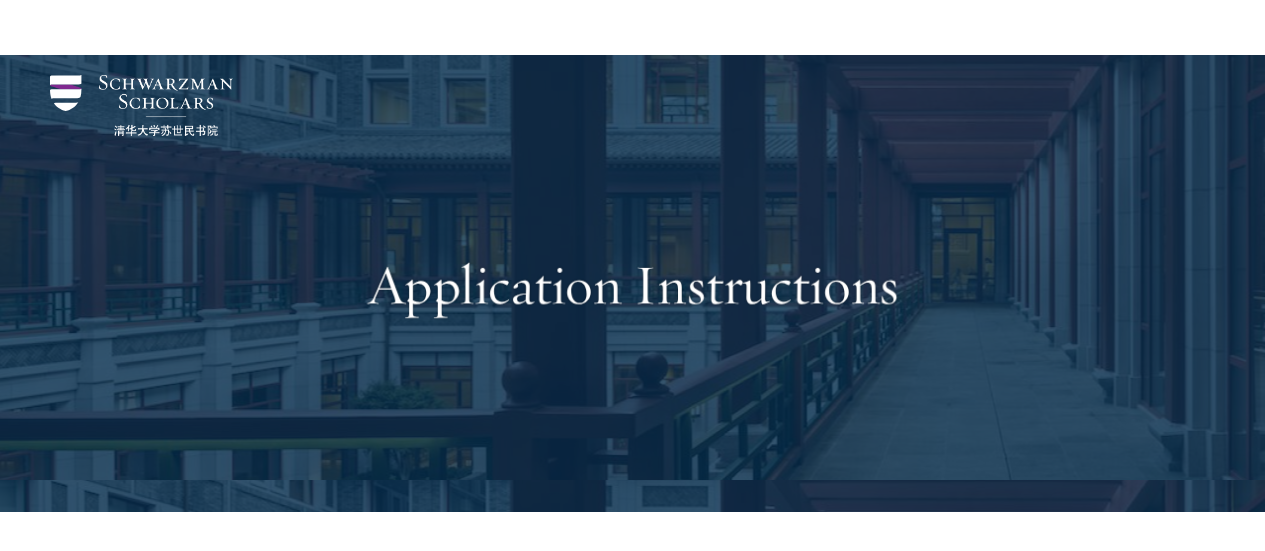 scroll, scrollTop: 2108, scrollLeft: 0, axis: vertical 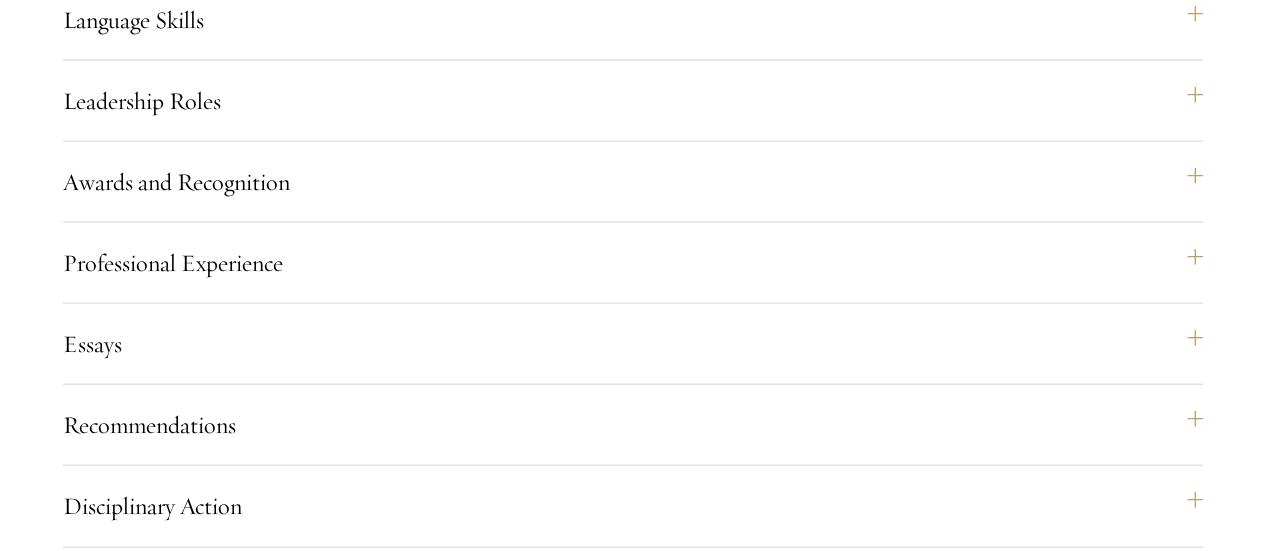 click on "Yes" at bounding box center (568, 1501) 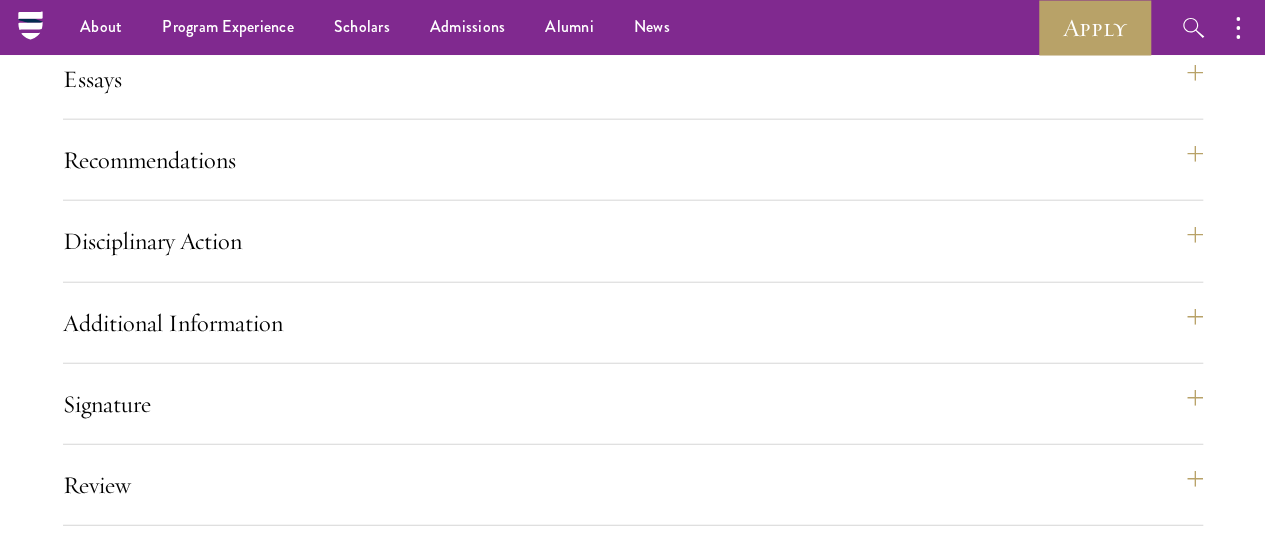 scroll, scrollTop: 2300, scrollLeft: 0, axis: vertical 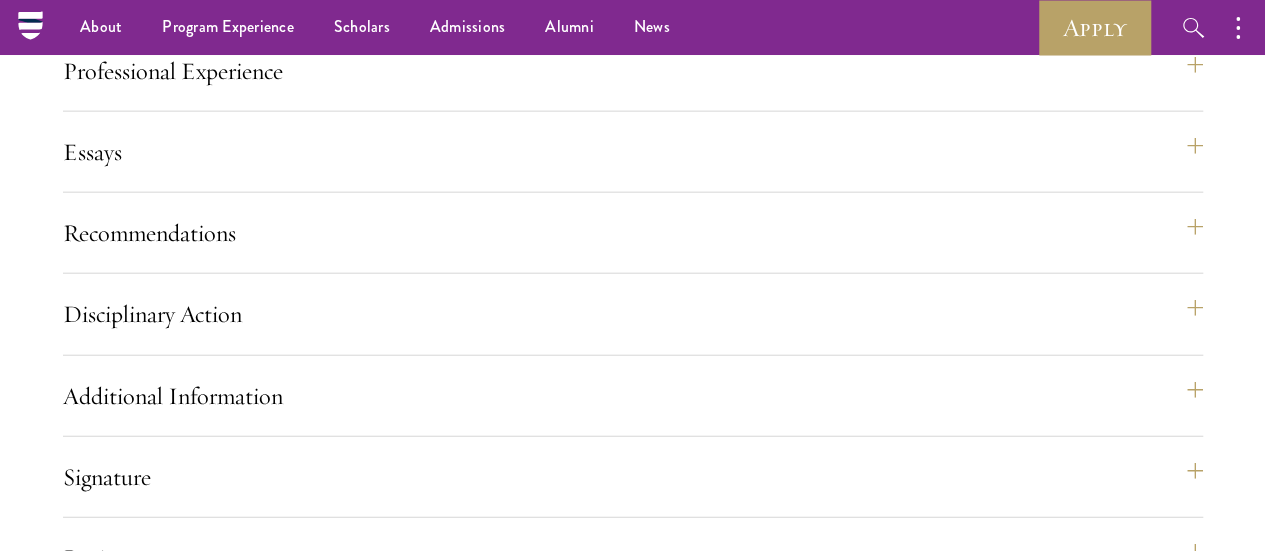 click on "Check Again" at bounding box center (632, 1359) 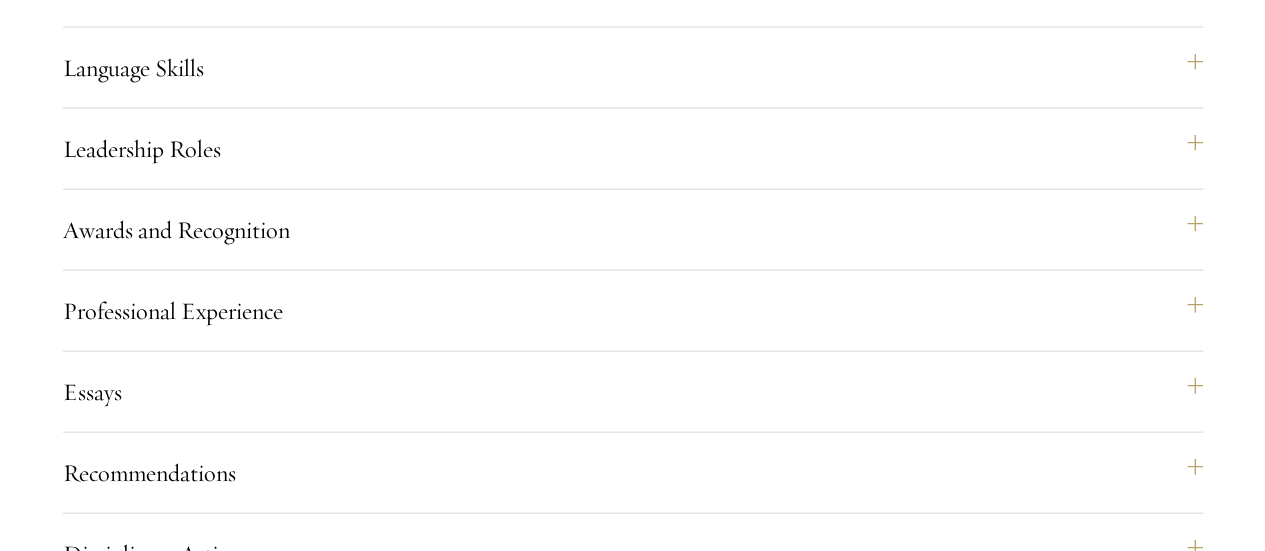 scroll, scrollTop: 2090, scrollLeft: 0, axis: vertical 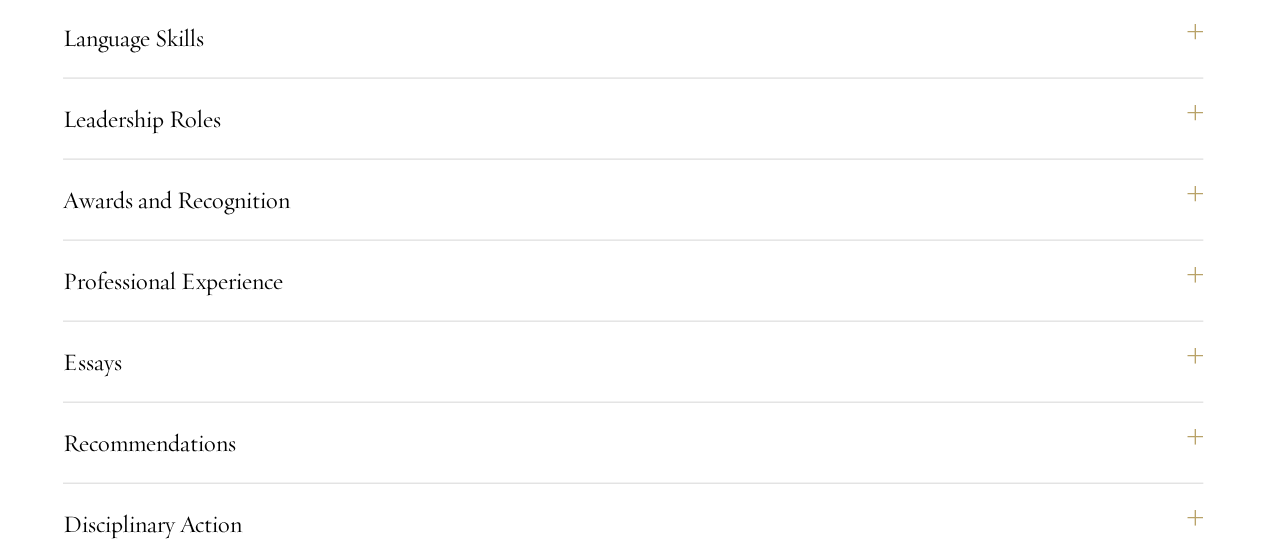 click on "Yes" at bounding box center [568, 1538] 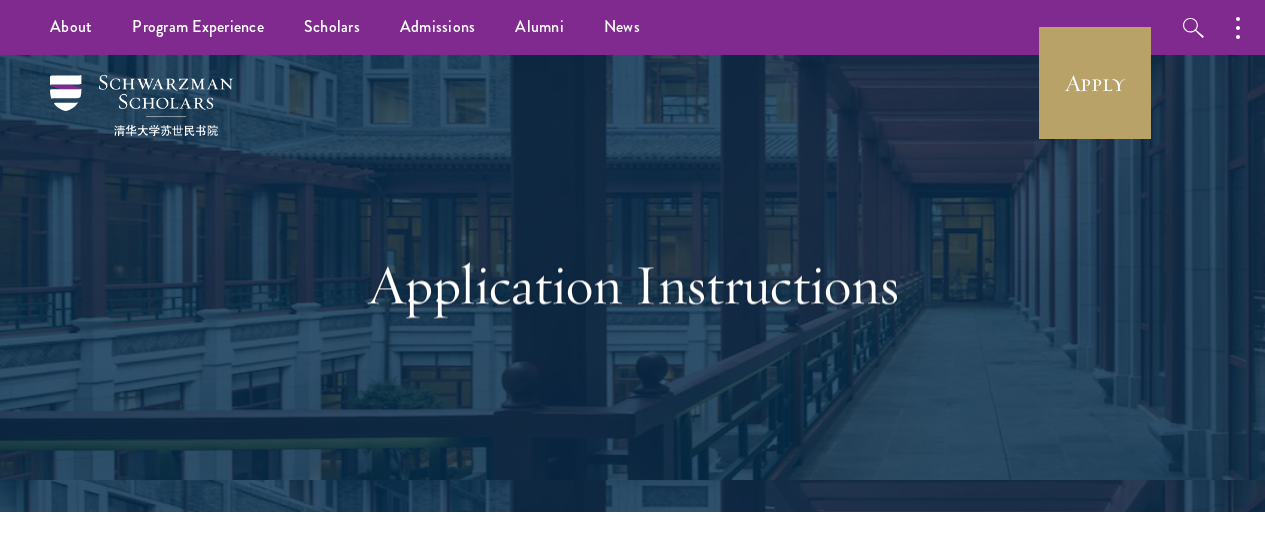 scroll, scrollTop: 0, scrollLeft: 0, axis: both 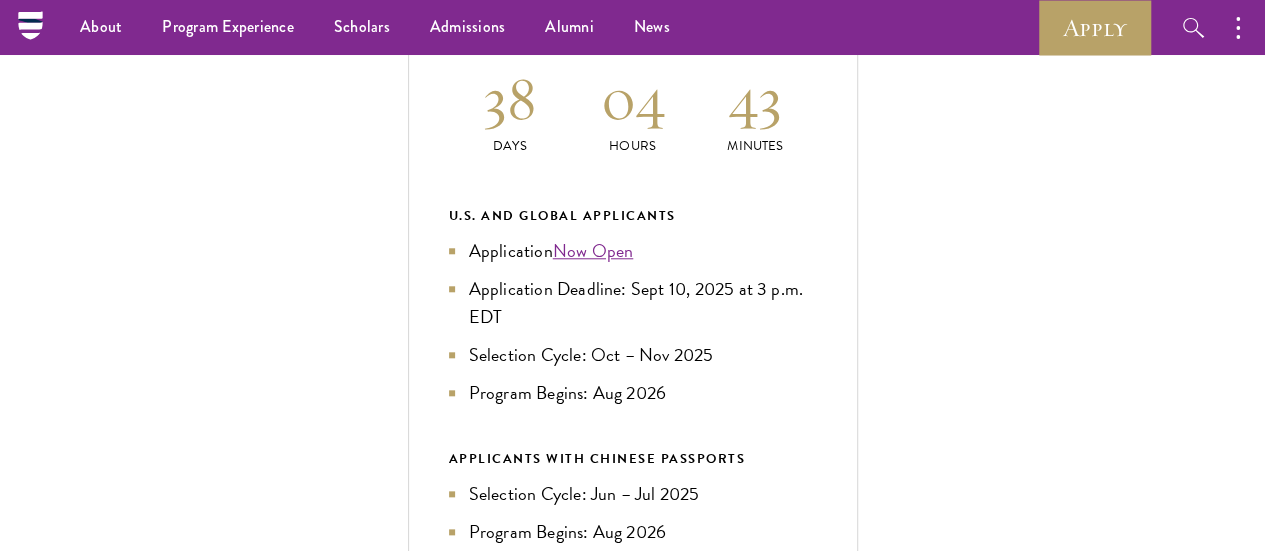 click on "Personal Information" at bounding box center (643, 1031) 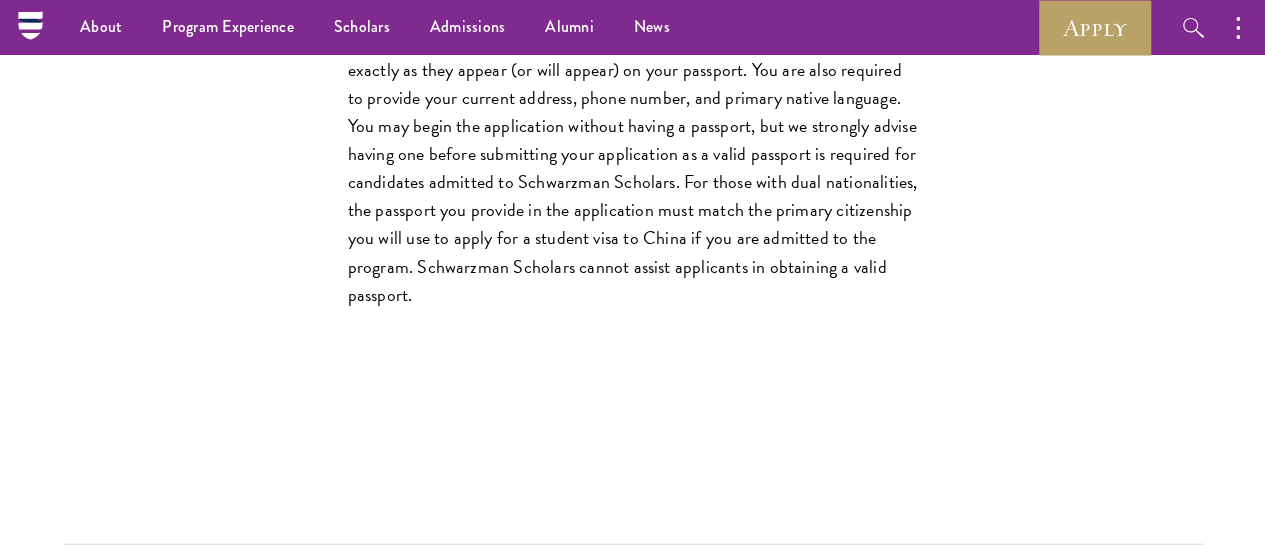 scroll, scrollTop: 1942, scrollLeft: 0, axis: vertical 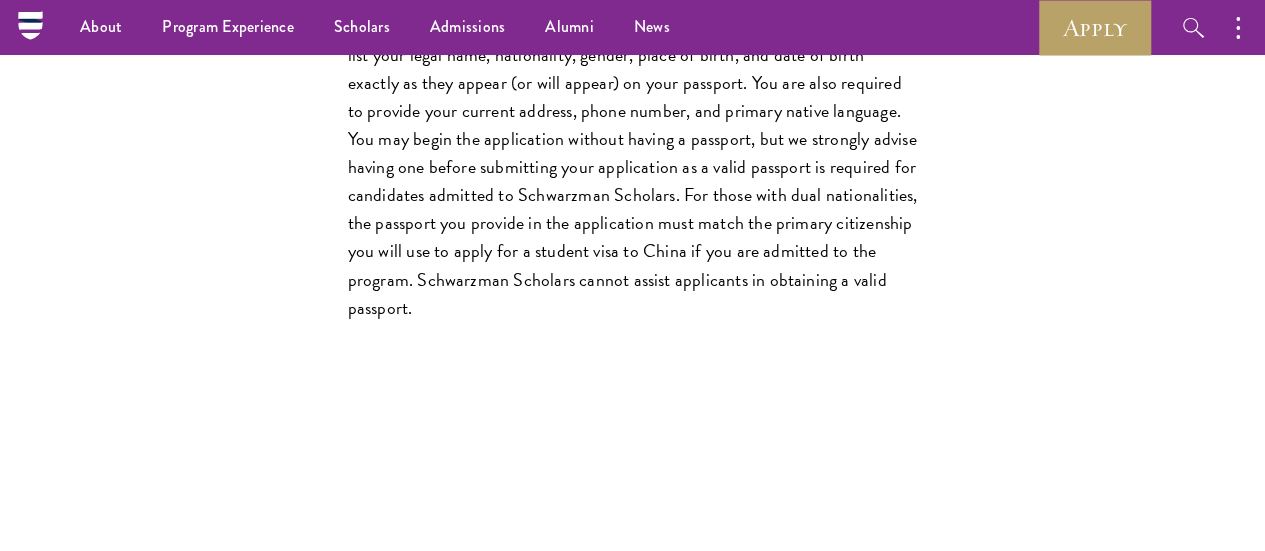 click on "Recommendations" at bounding box center [643, 1165] 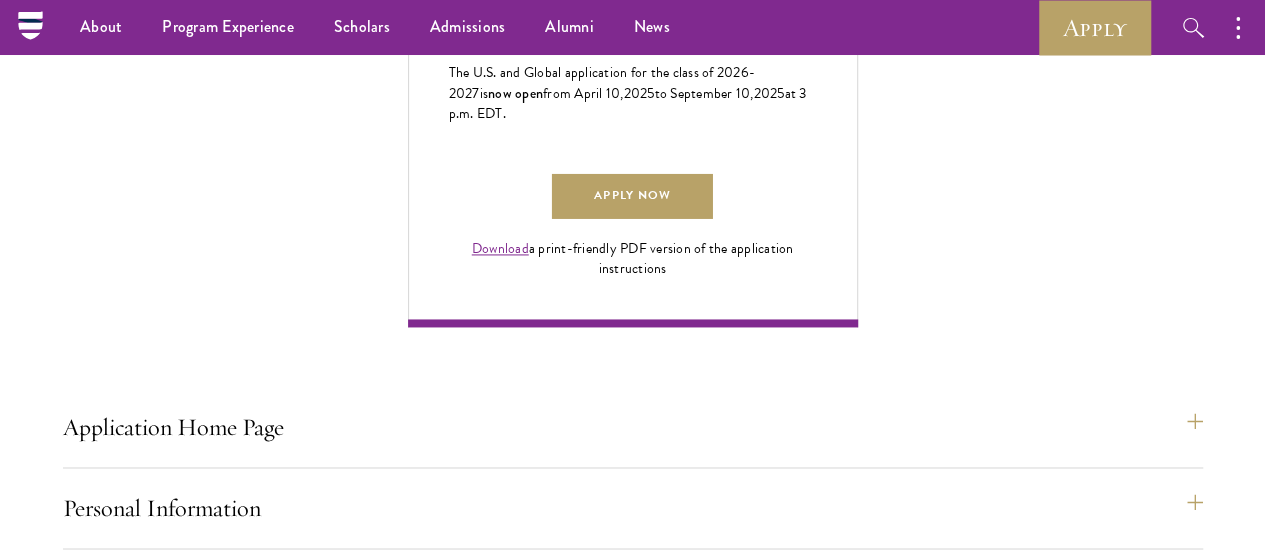 scroll, scrollTop: 1368, scrollLeft: 0, axis: vertical 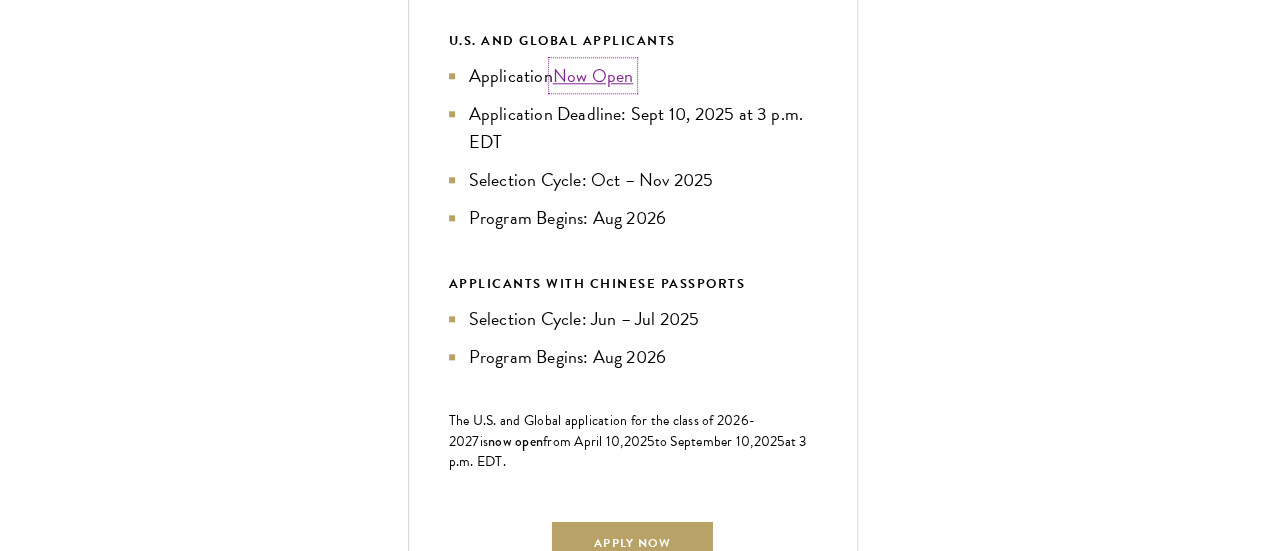 click on "Now Open" at bounding box center (593, 75) 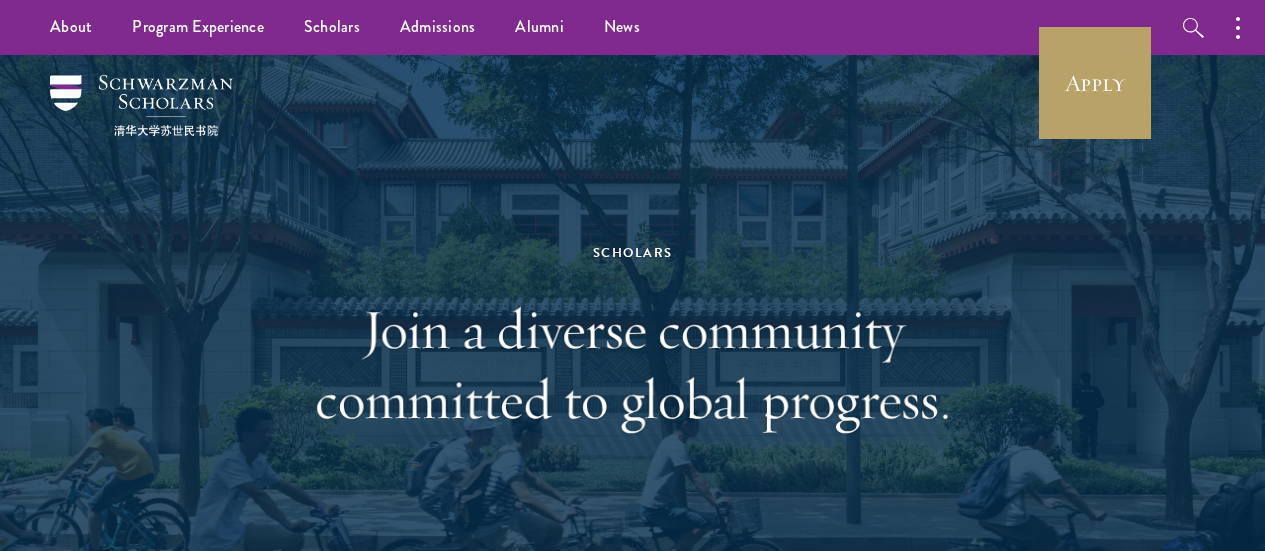 scroll, scrollTop: 0, scrollLeft: 0, axis: both 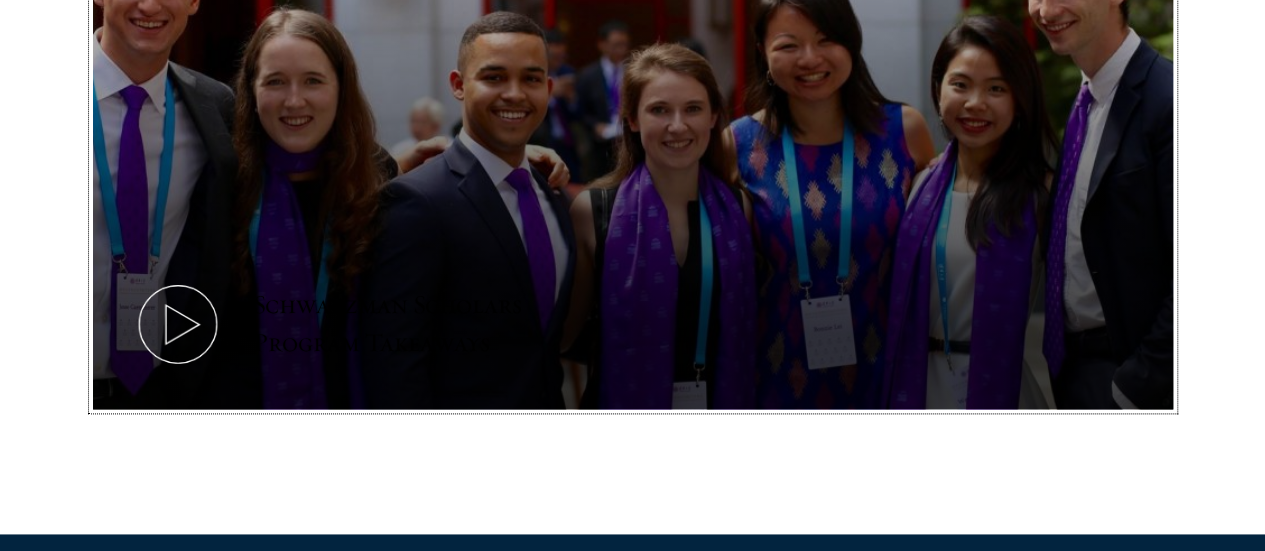 click 